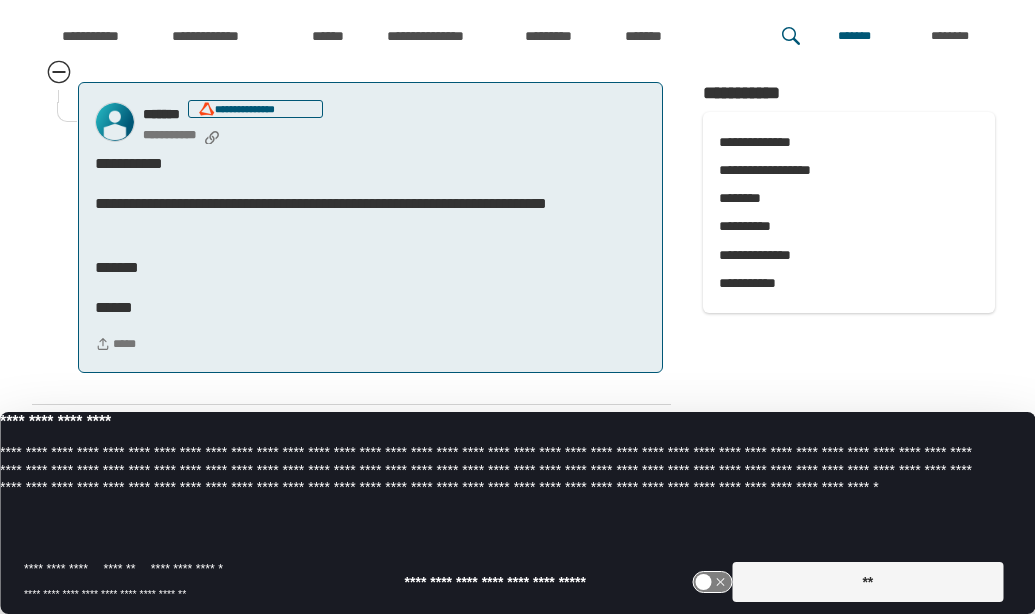 scroll, scrollTop: 1921, scrollLeft: 0, axis: vertical 